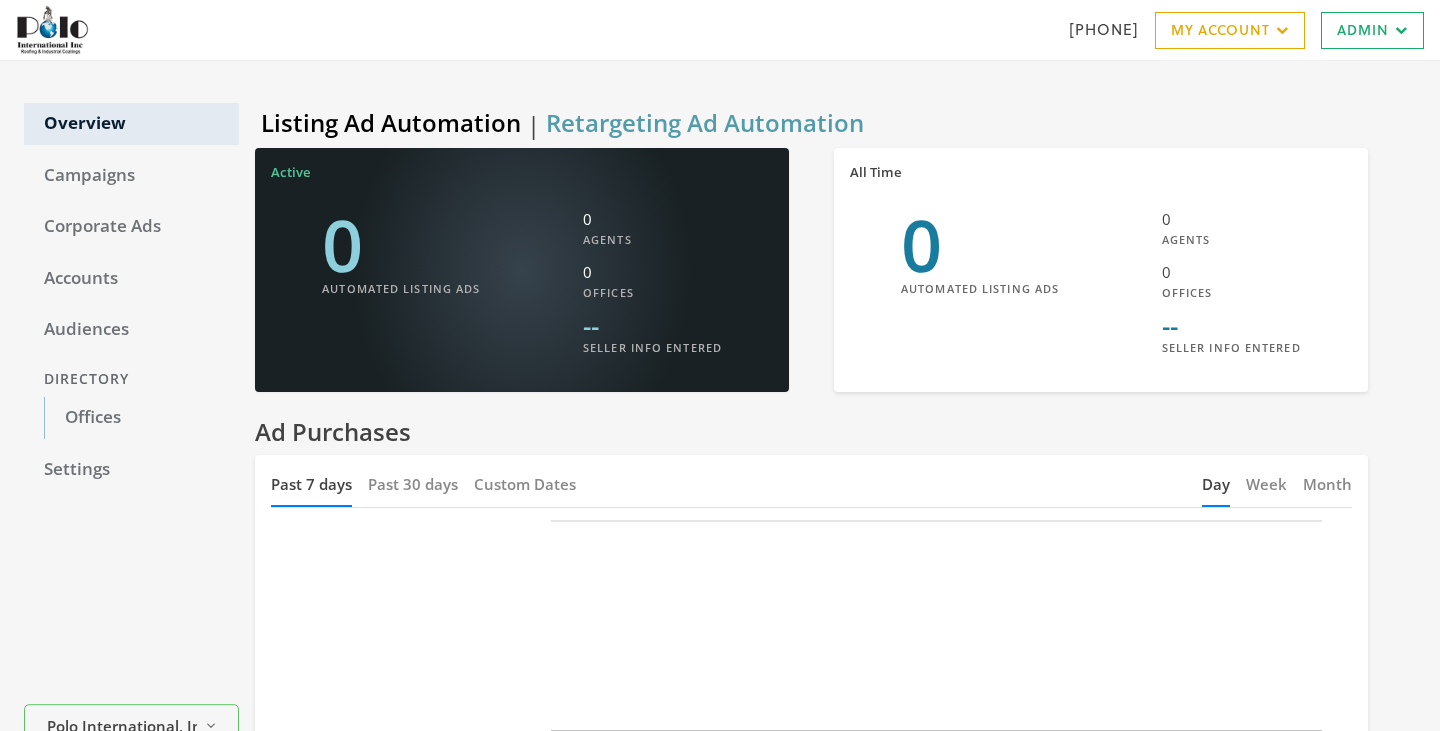 scroll, scrollTop: 0, scrollLeft: 0, axis: both 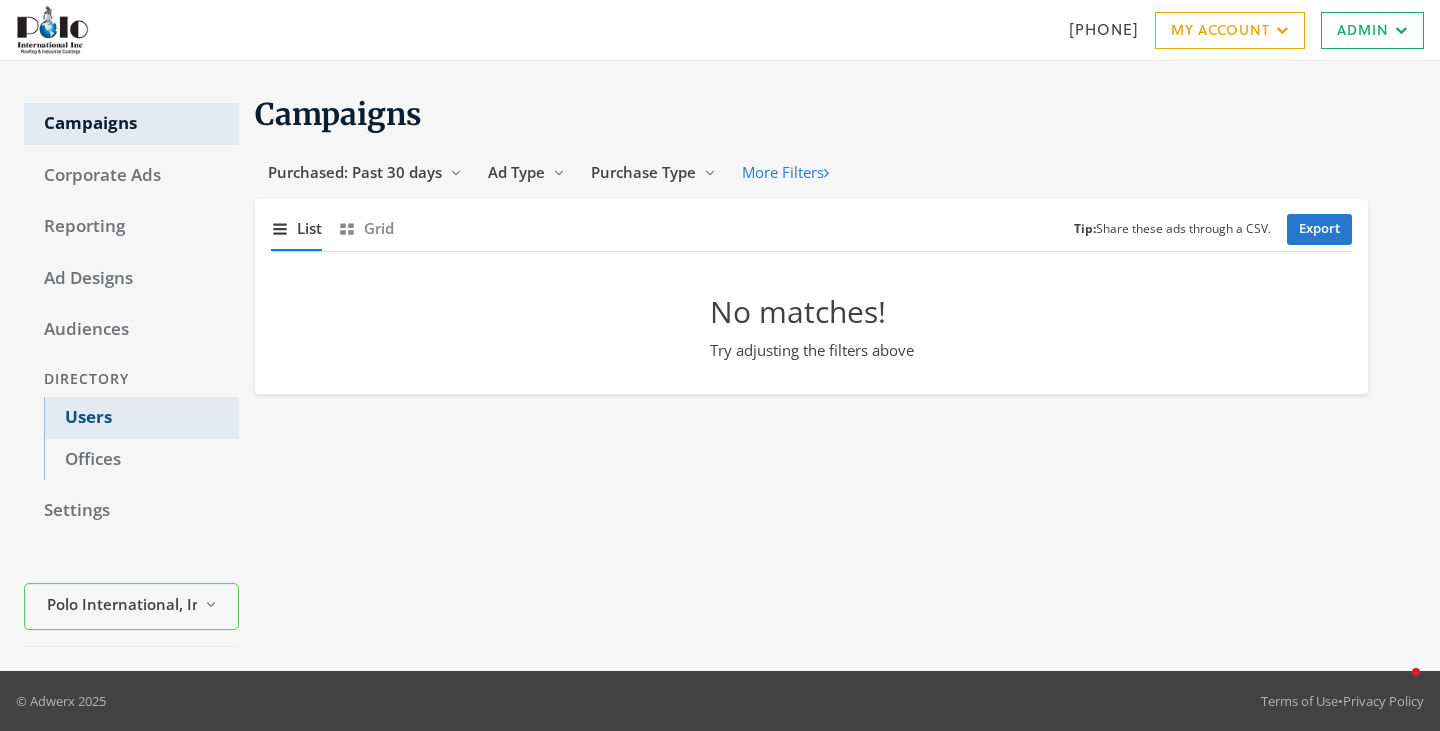 click on "Users" at bounding box center [141, 418] 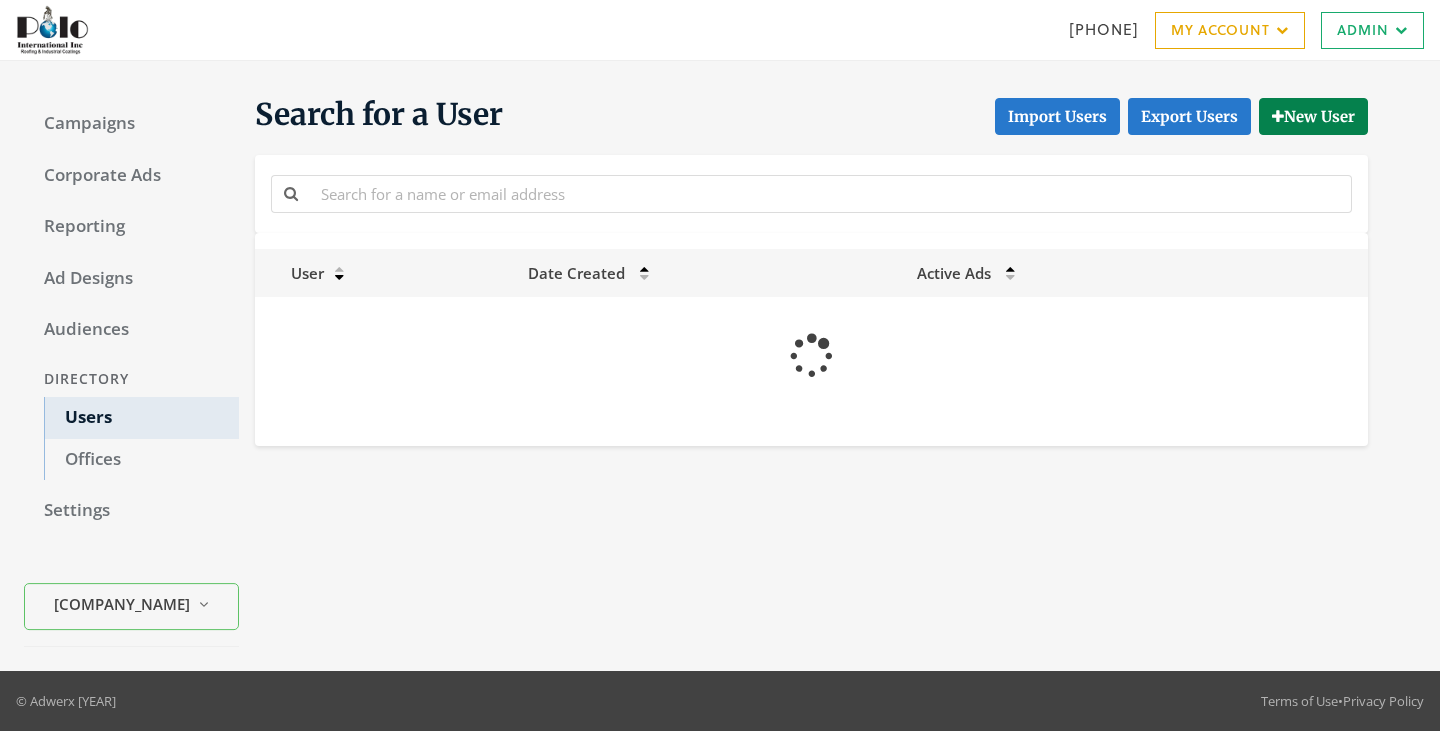 scroll, scrollTop: 0, scrollLeft: 0, axis: both 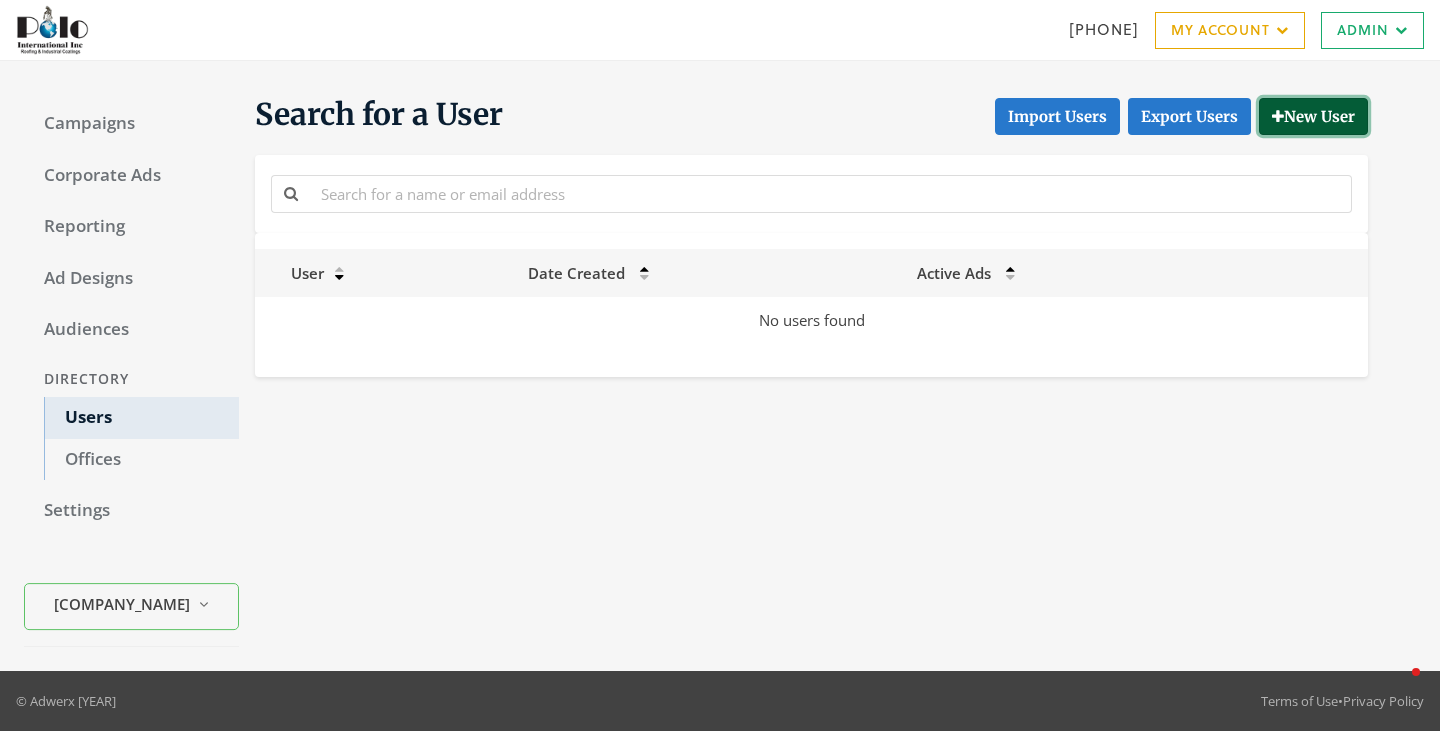 click on "New User" at bounding box center (1313, 116) 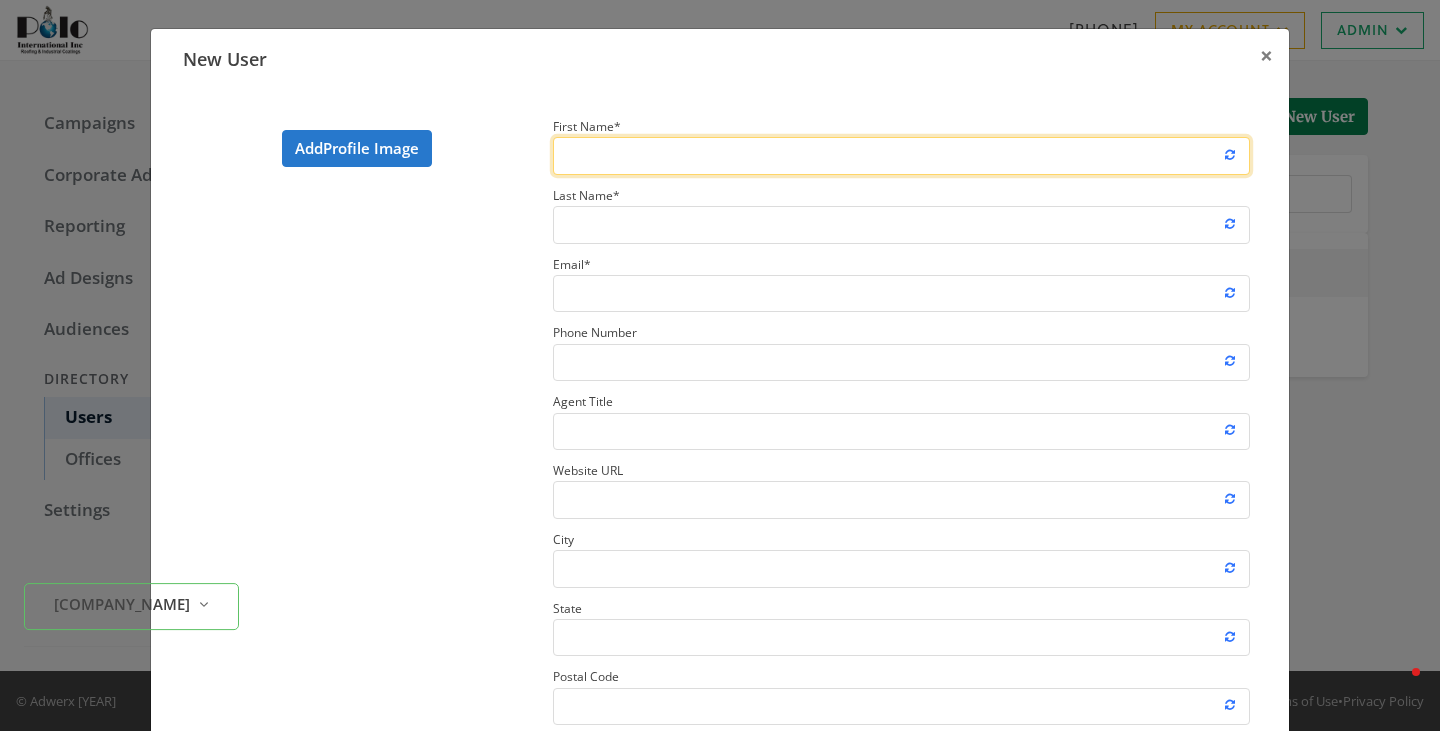 click on "First Name *" at bounding box center [901, 155] 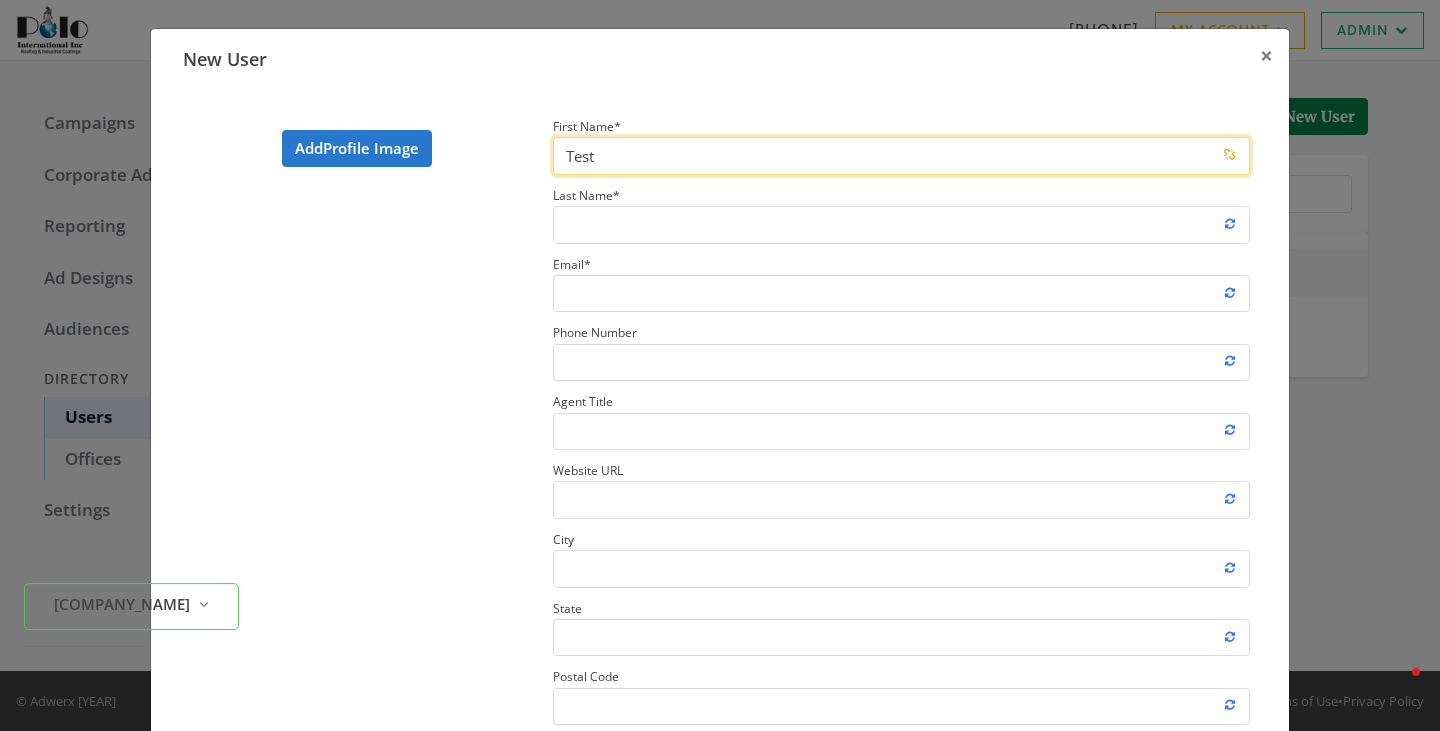 type on "Test" 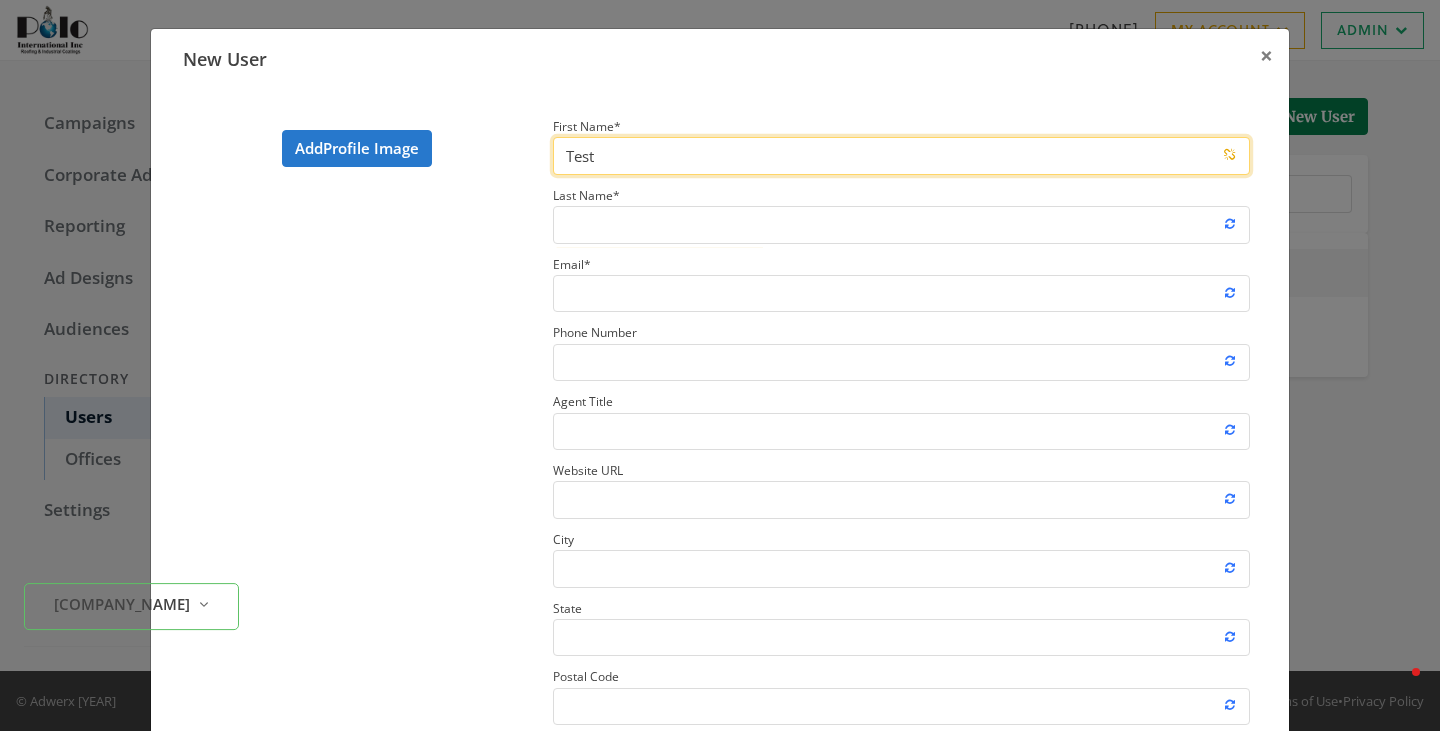 drag, startPoint x: 628, startPoint y: 156, endPoint x: 509, endPoint y: 152, distance: 119.06721 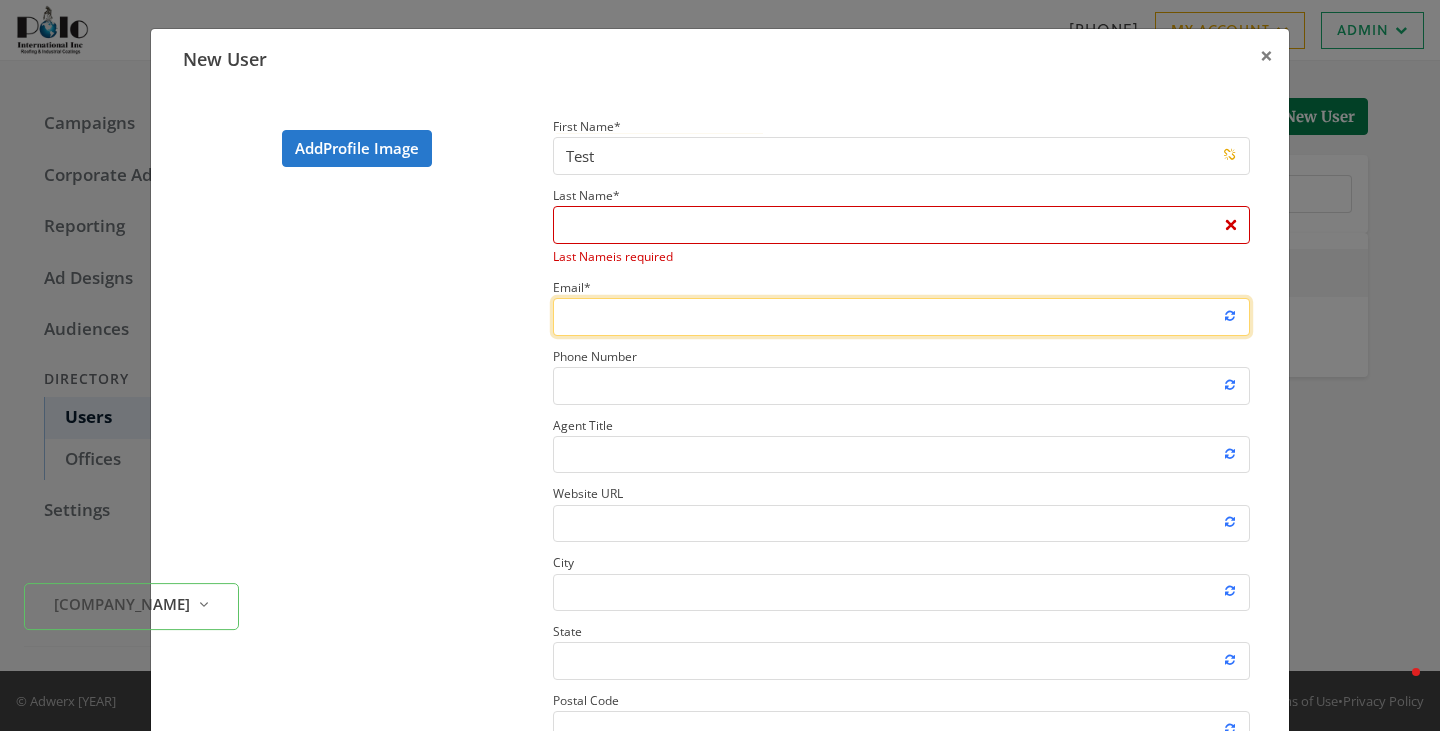 click on "Email *" at bounding box center [901, 316] 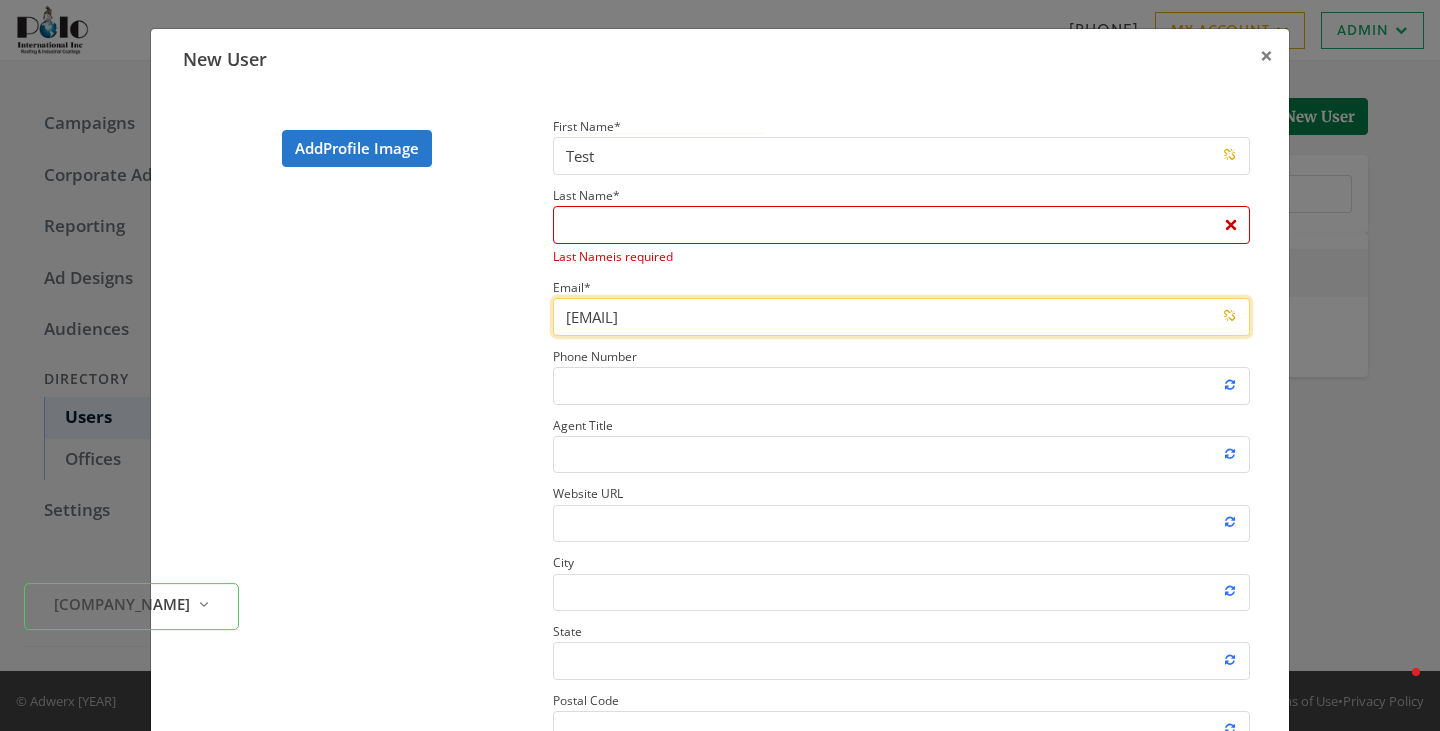 type on "[EMAIL]" 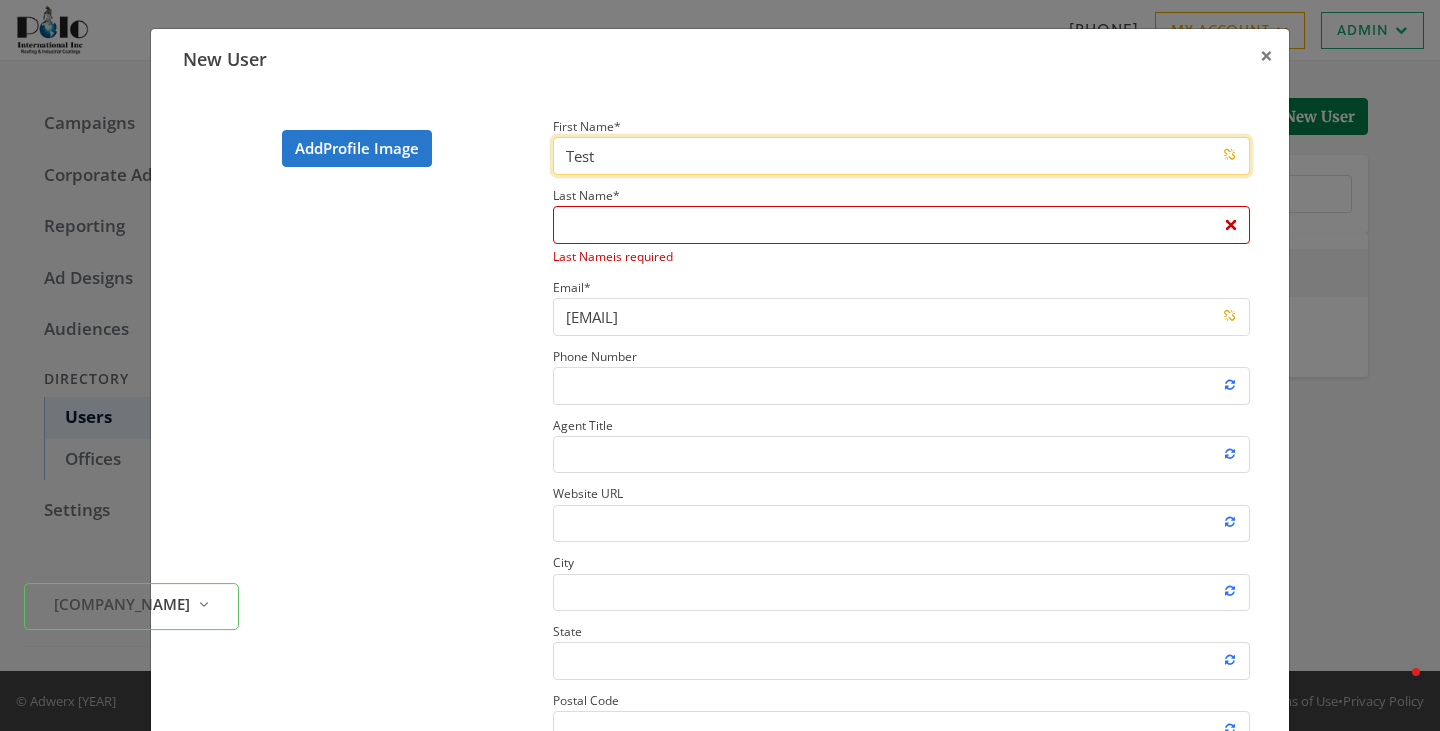 drag, startPoint x: 647, startPoint y: 148, endPoint x: 509, endPoint y: 144, distance: 138.05795 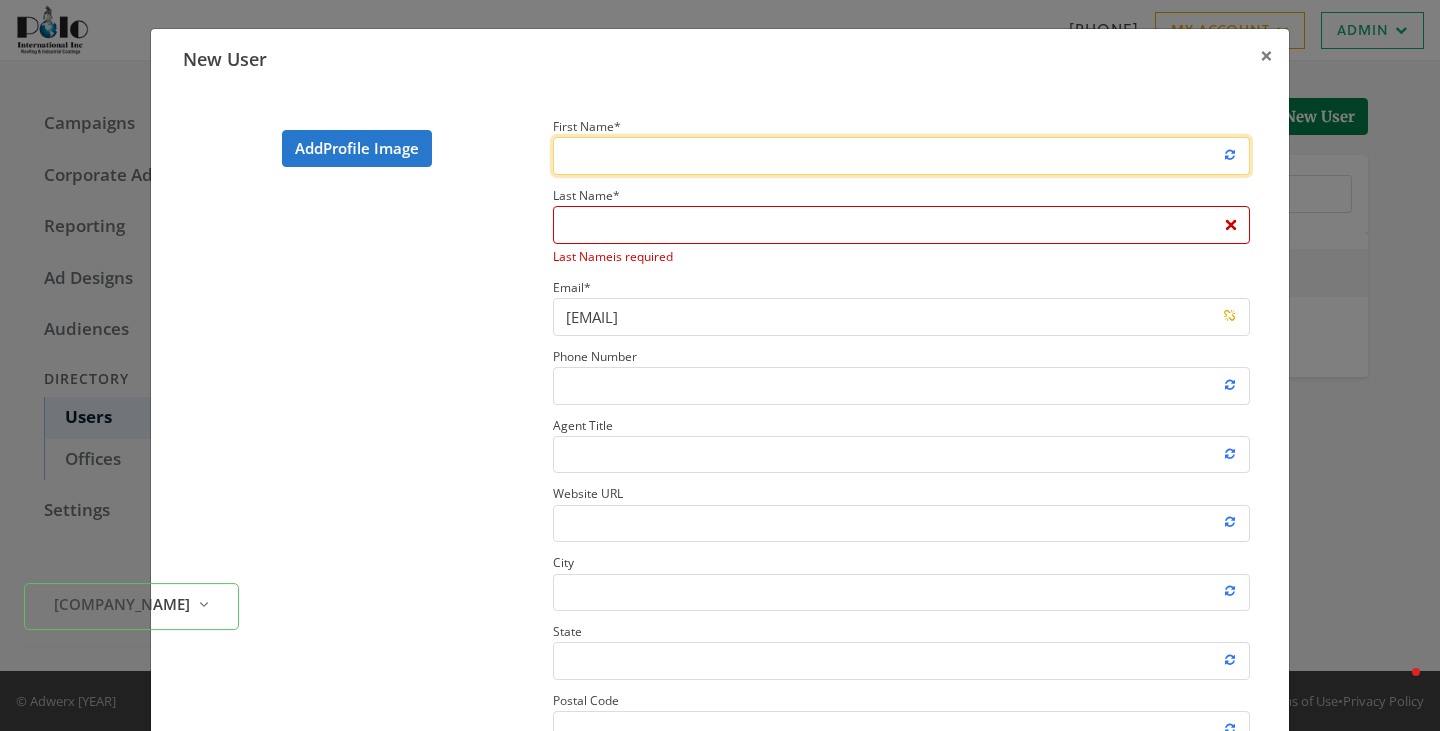 type 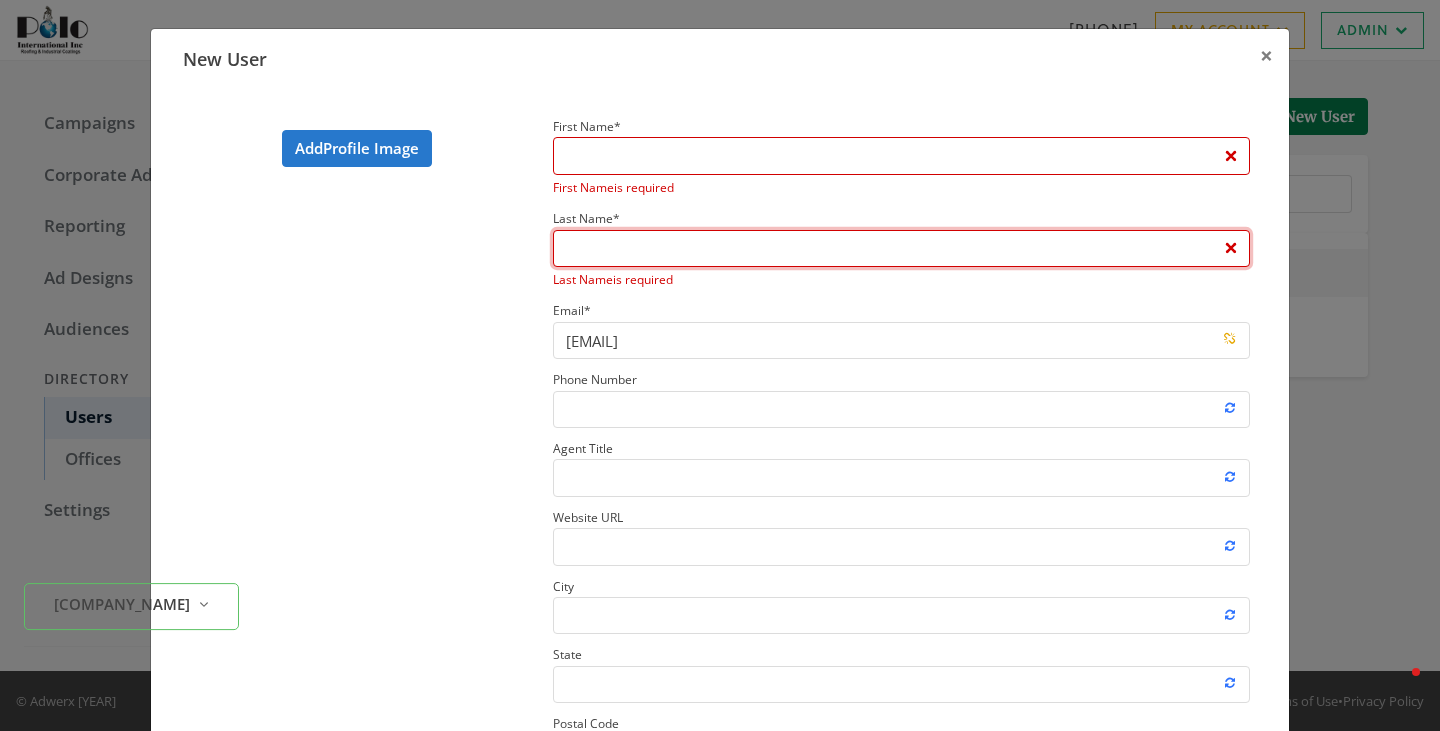 click on "Last Name * Last Name is required" at bounding box center [901, 248] 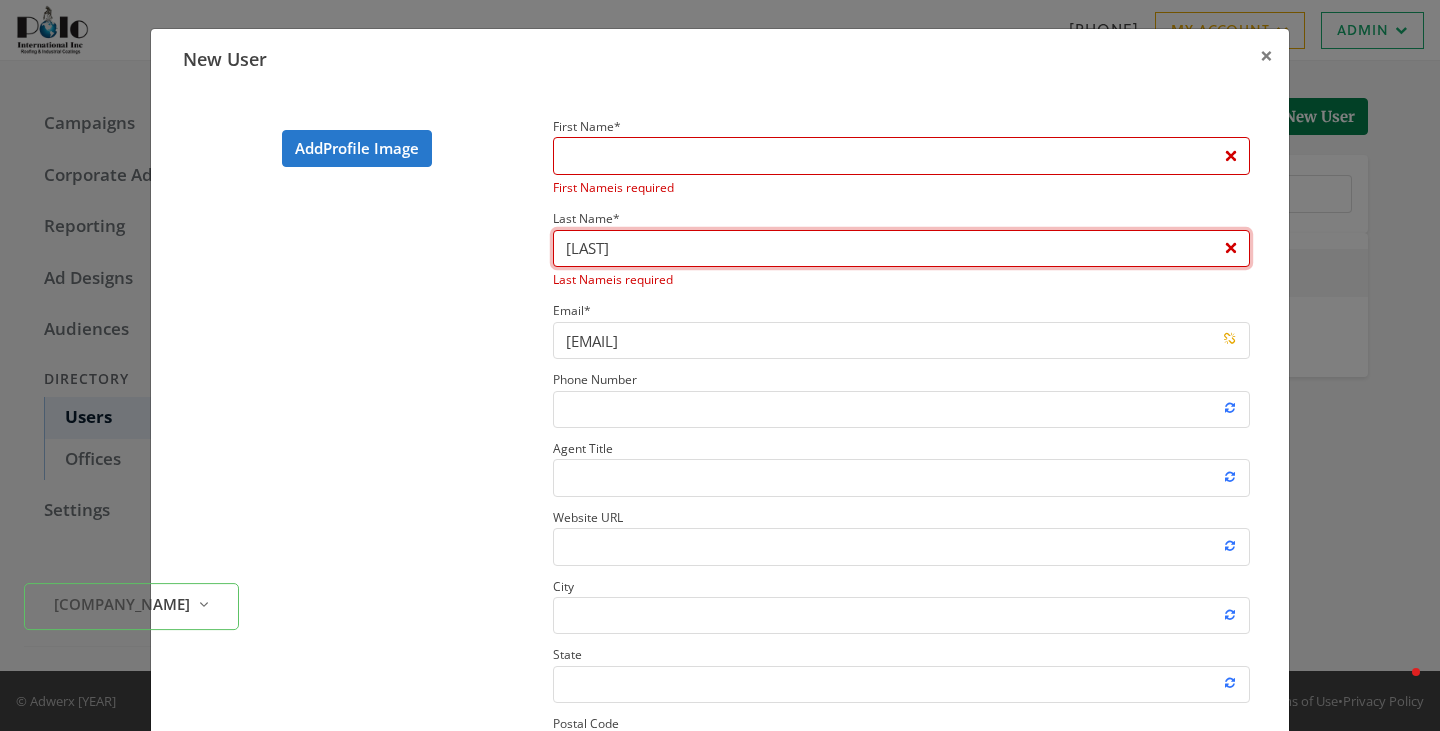 type on "[LAST]" 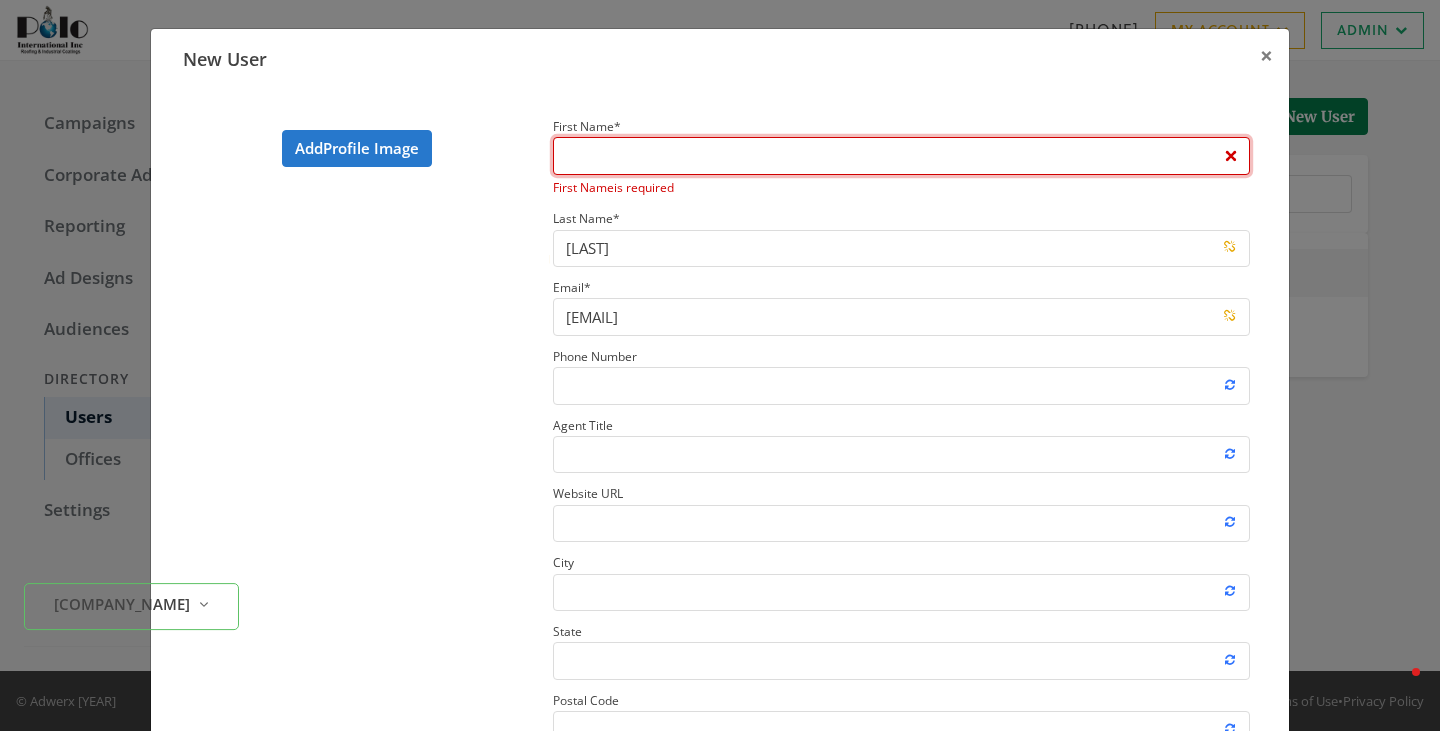 click on "First Name * First Name is required" at bounding box center (901, 155) 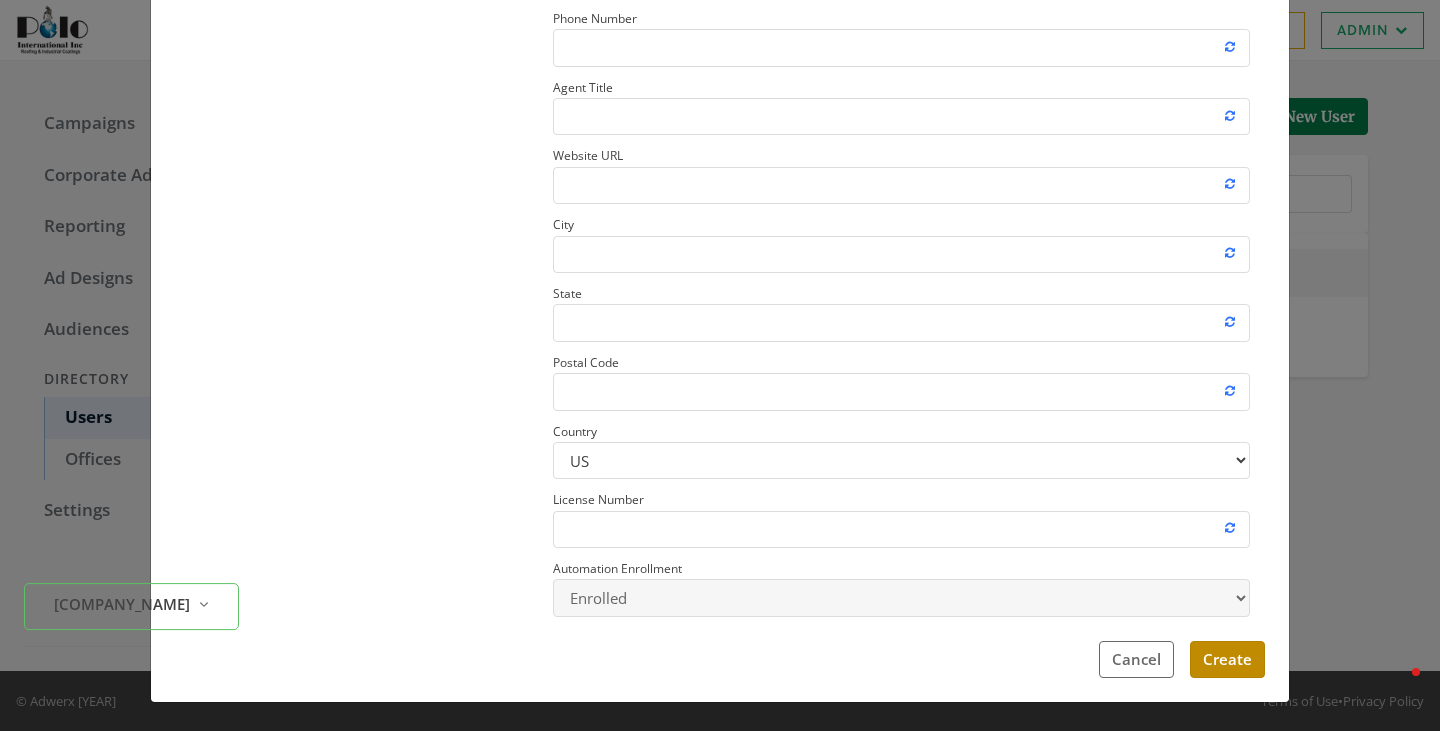 type on "[FIRST]" 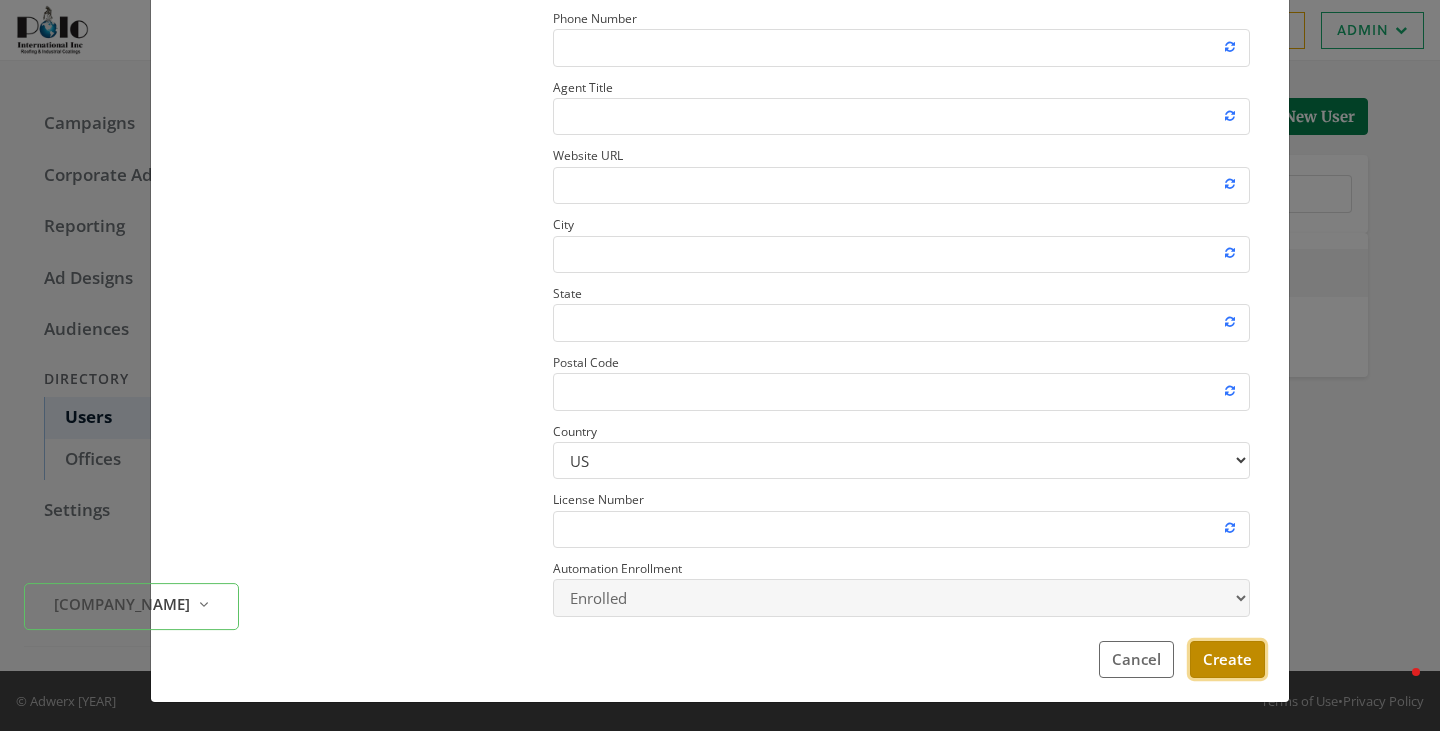 scroll, scrollTop: 315, scrollLeft: 0, axis: vertical 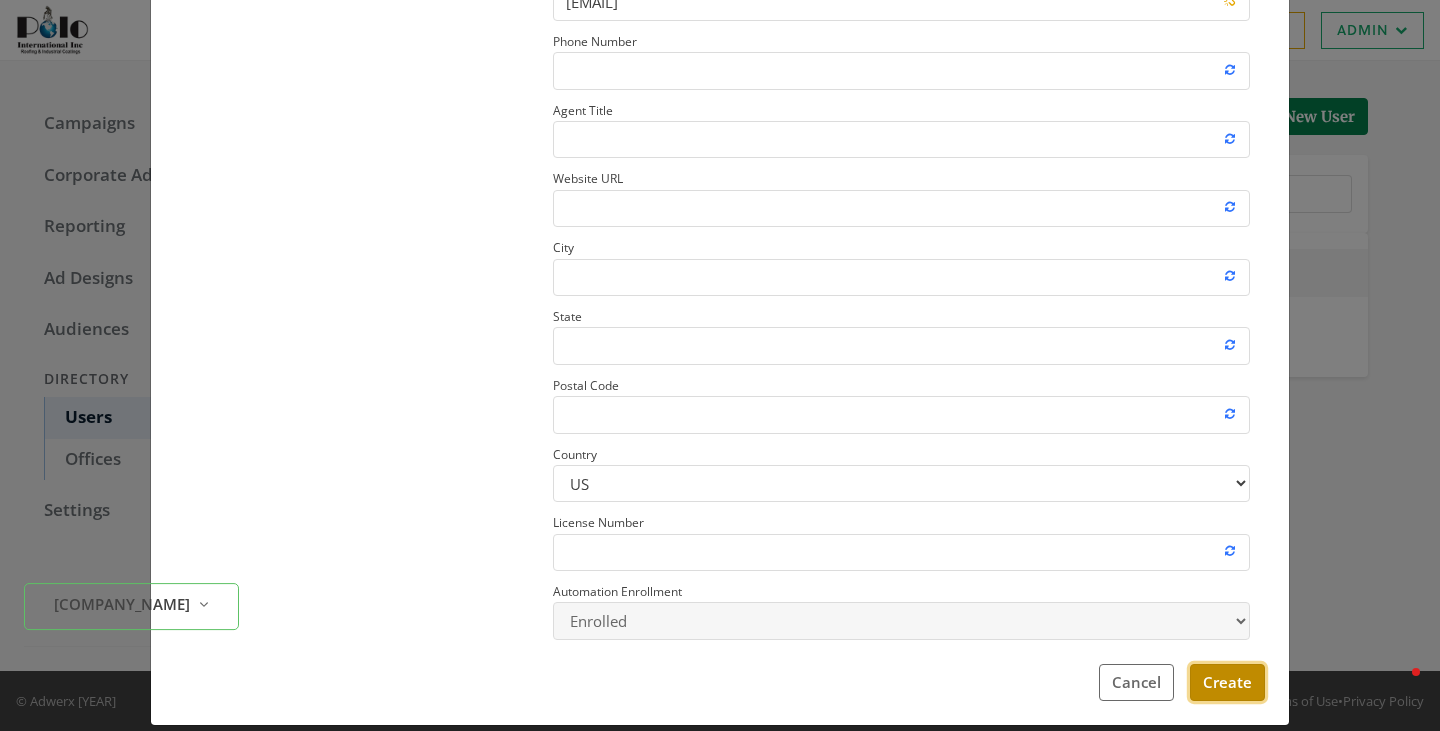 click on "Create" at bounding box center (1227, 682) 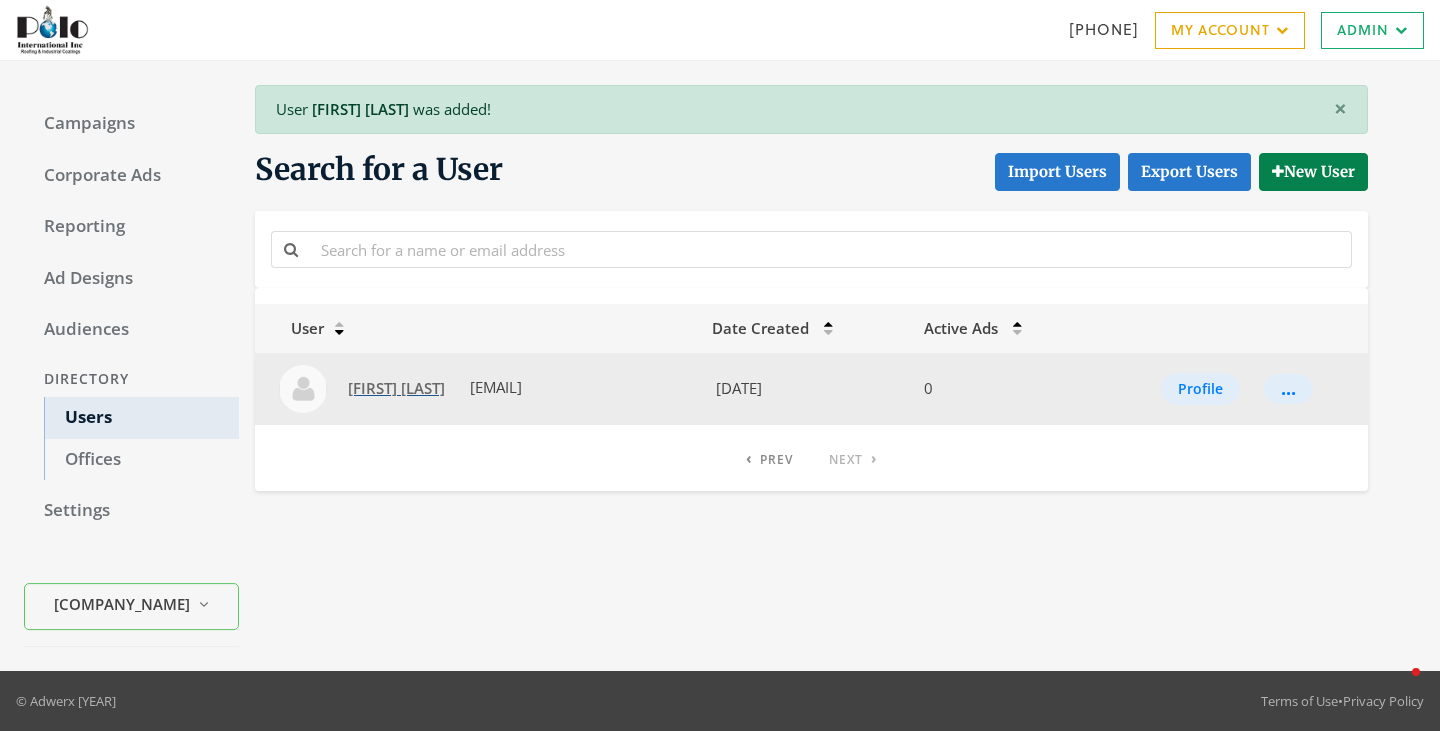 click on "[FIRST] [LAST]" at bounding box center [396, 388] 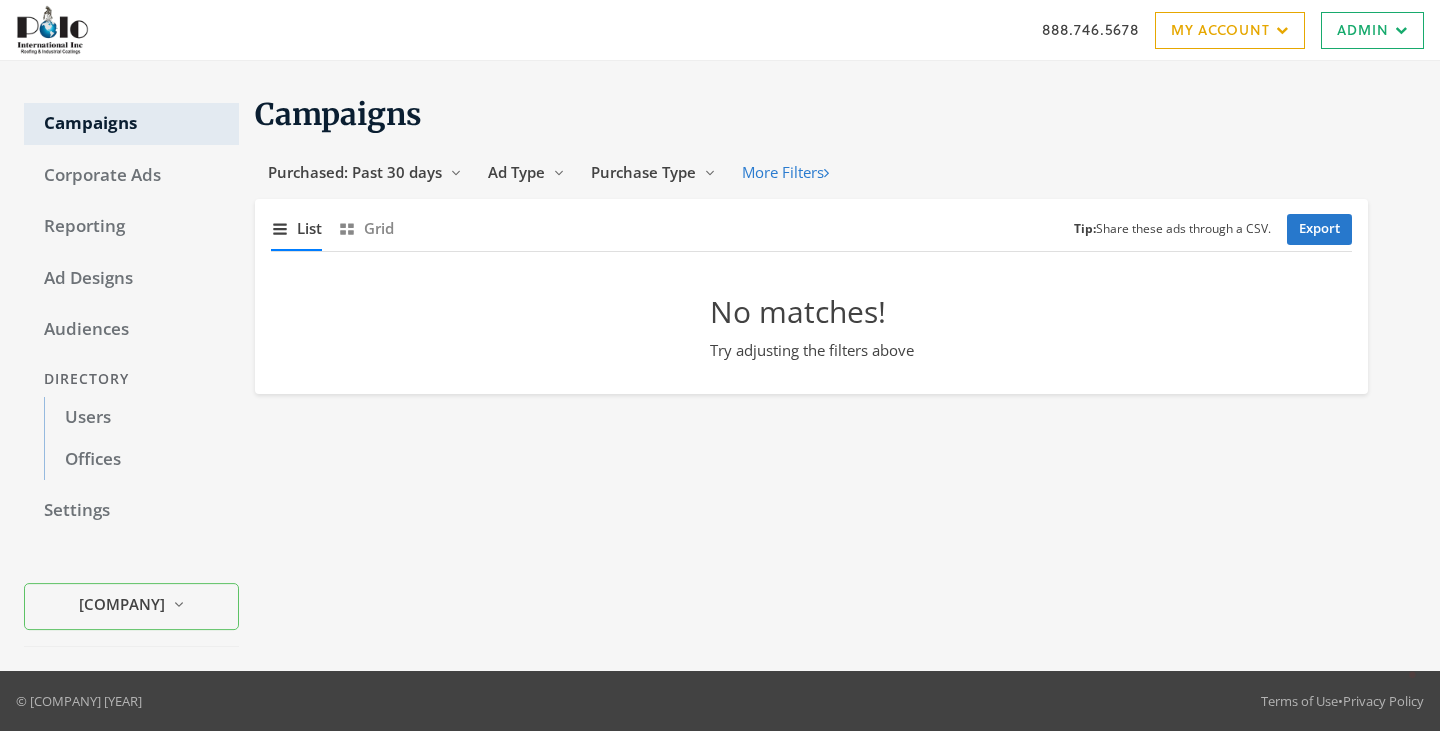 scroll, scrollTop: 0, scrollLeft: 0, axis: both 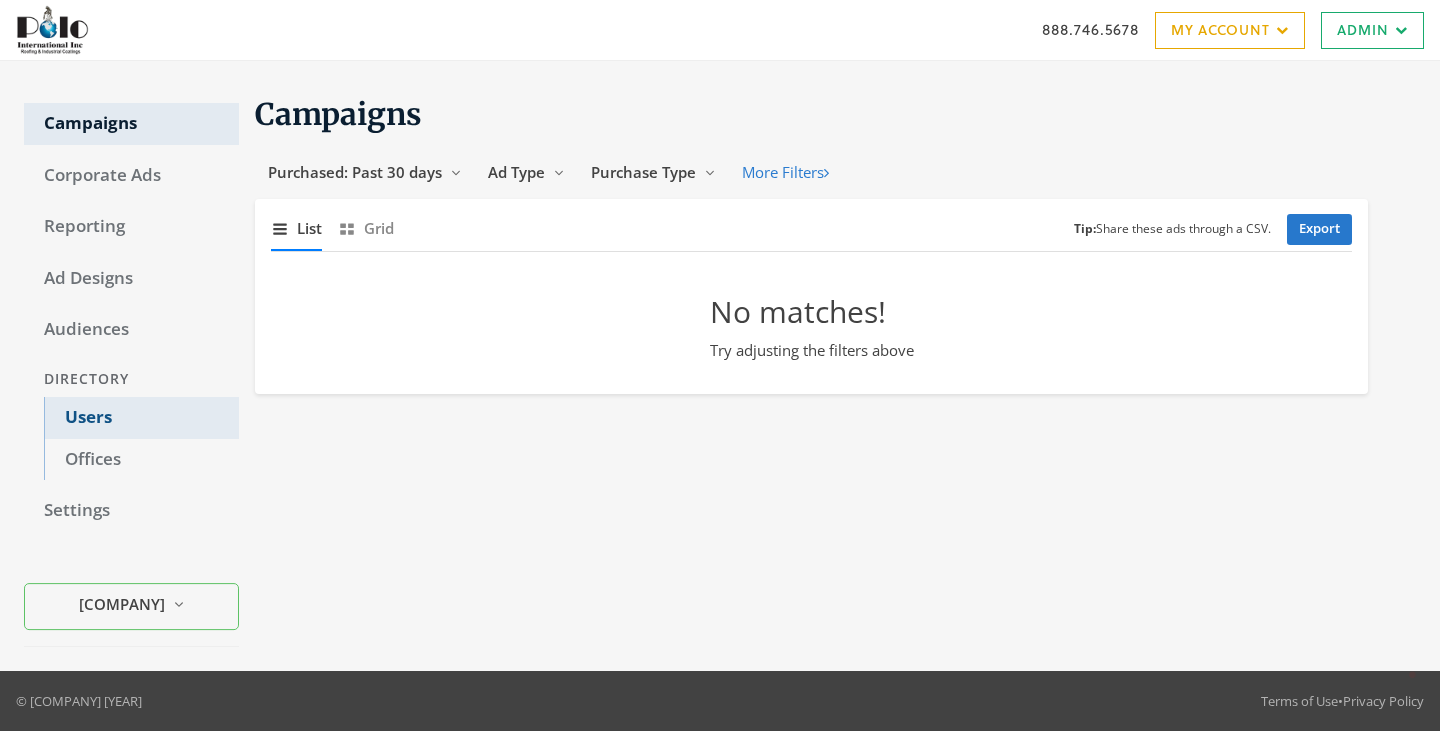 click on "Users" at bounding box center [141, 418] 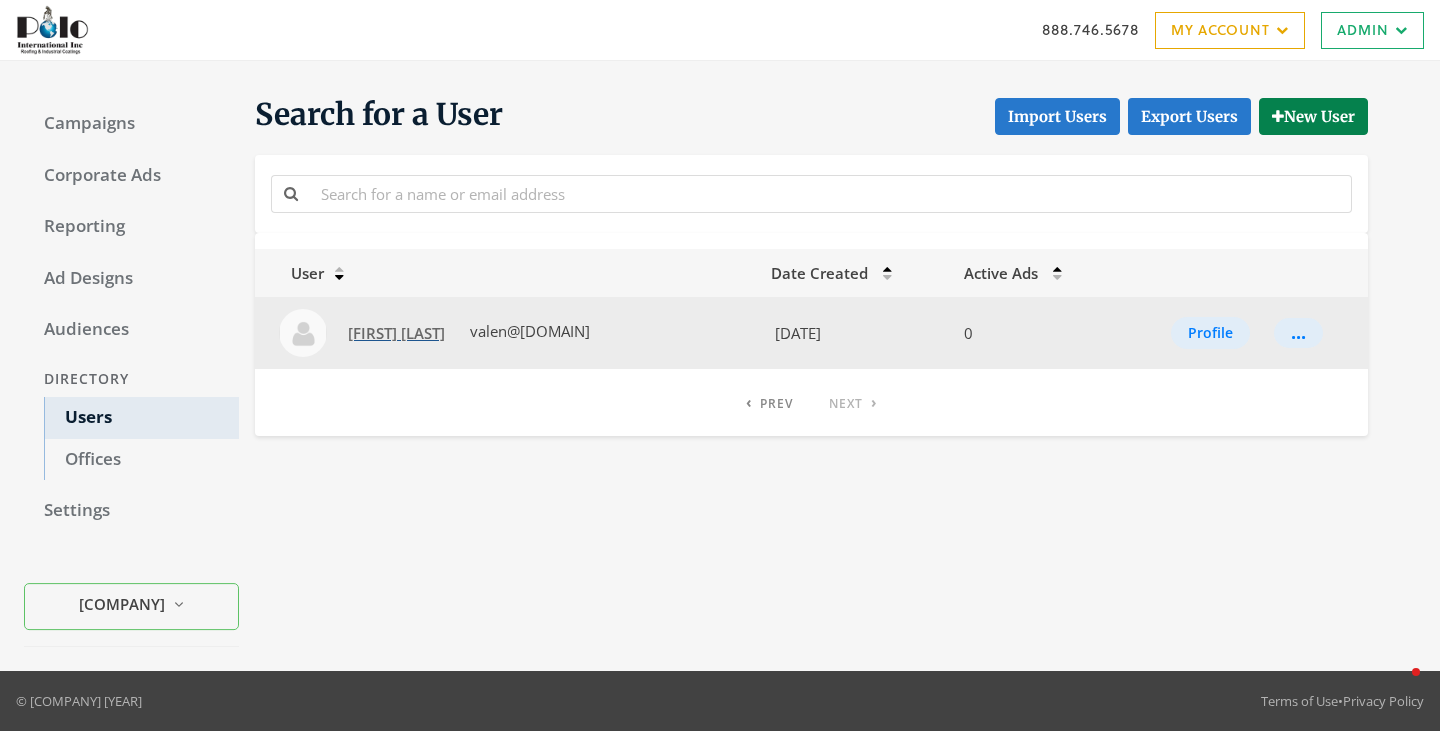 click on "[FIRST] [LAST]" at bounding box center [396, 333] 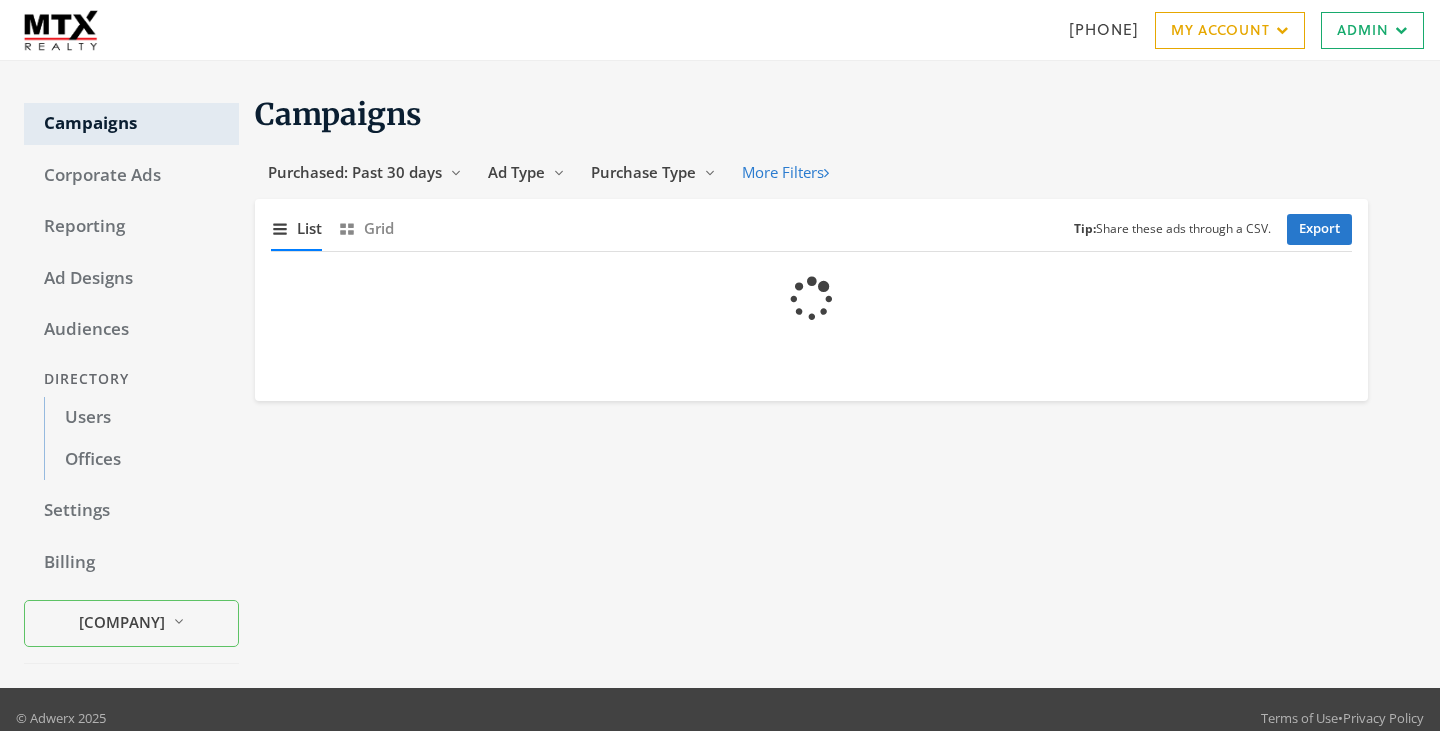 scroll, scrollTop: 0, scrollLeft: 0, axis: both 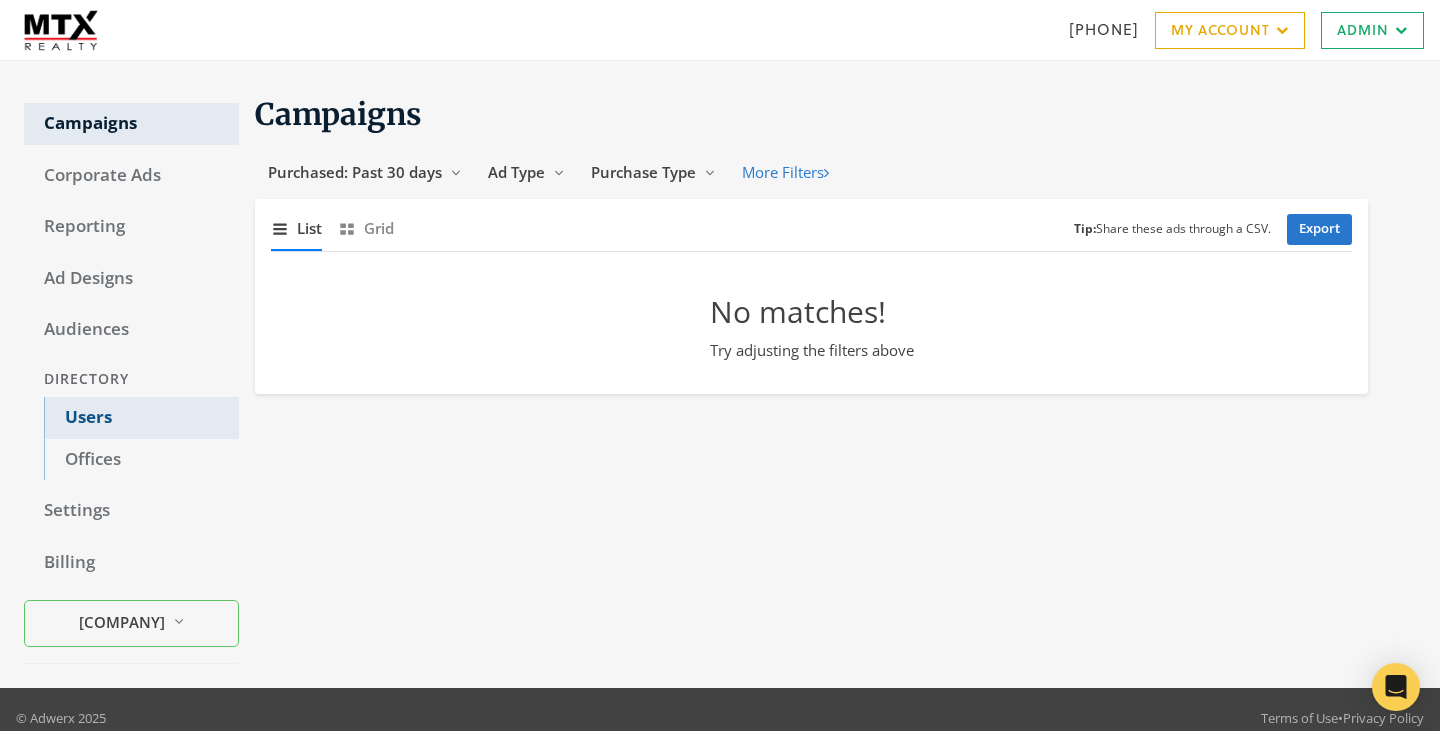 click on "Users" at bounding box center (141, 418) 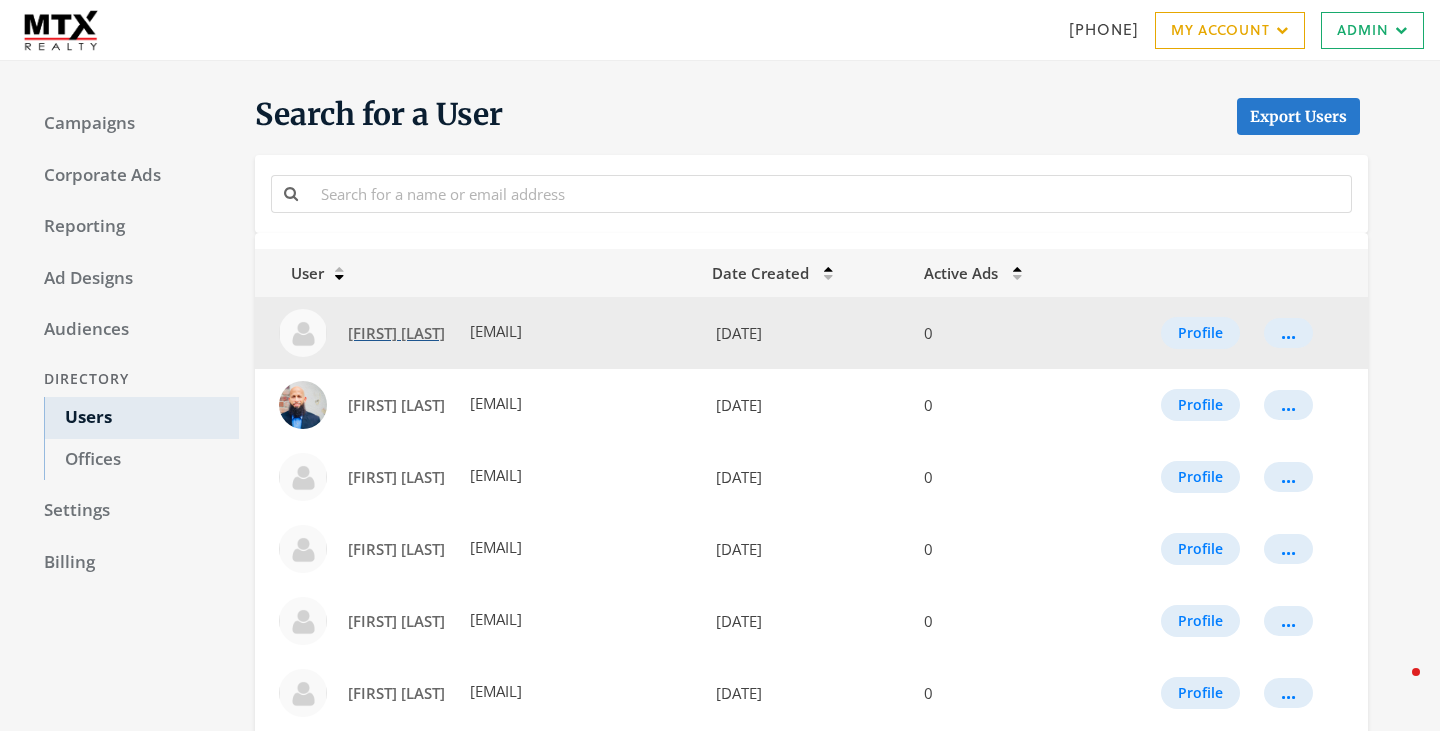 click on "Abner Gonzalez" at bounding box center (396, 333) 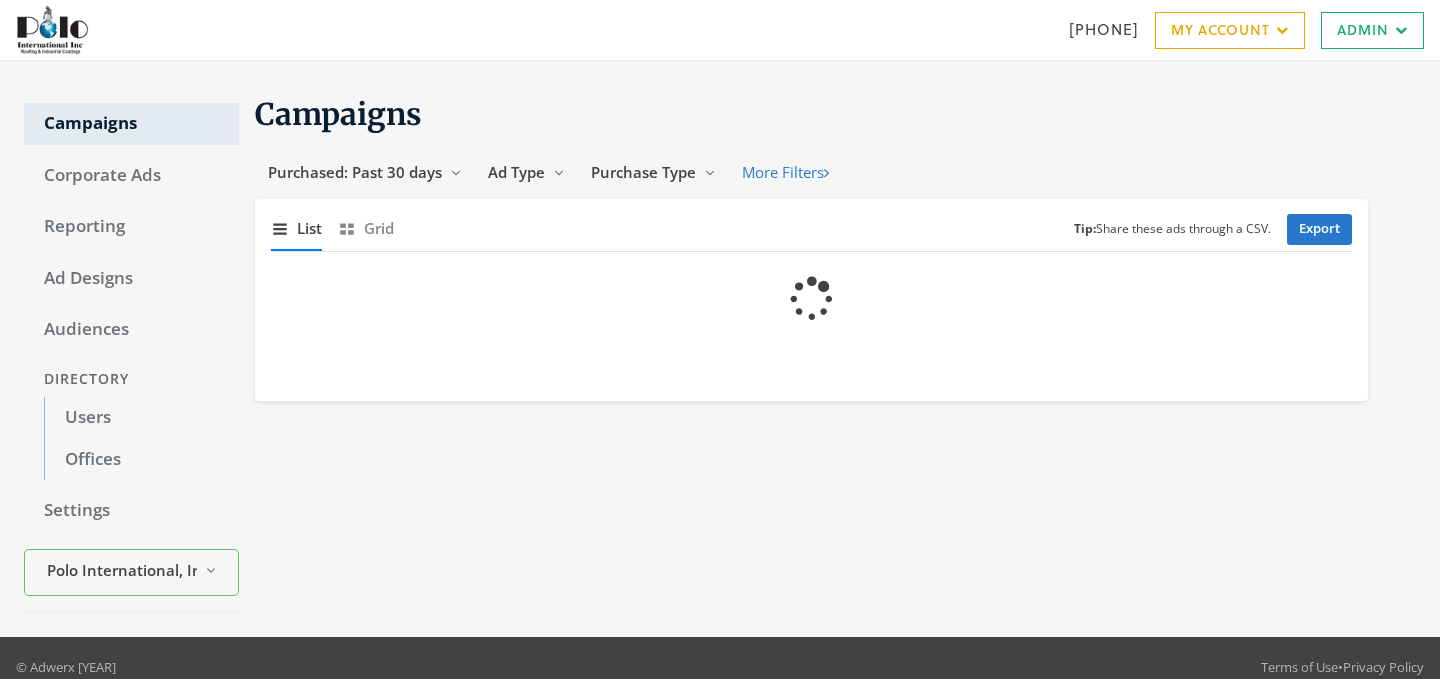 scroll, scrollTop: 0, scrollLeft: 0, axis: both 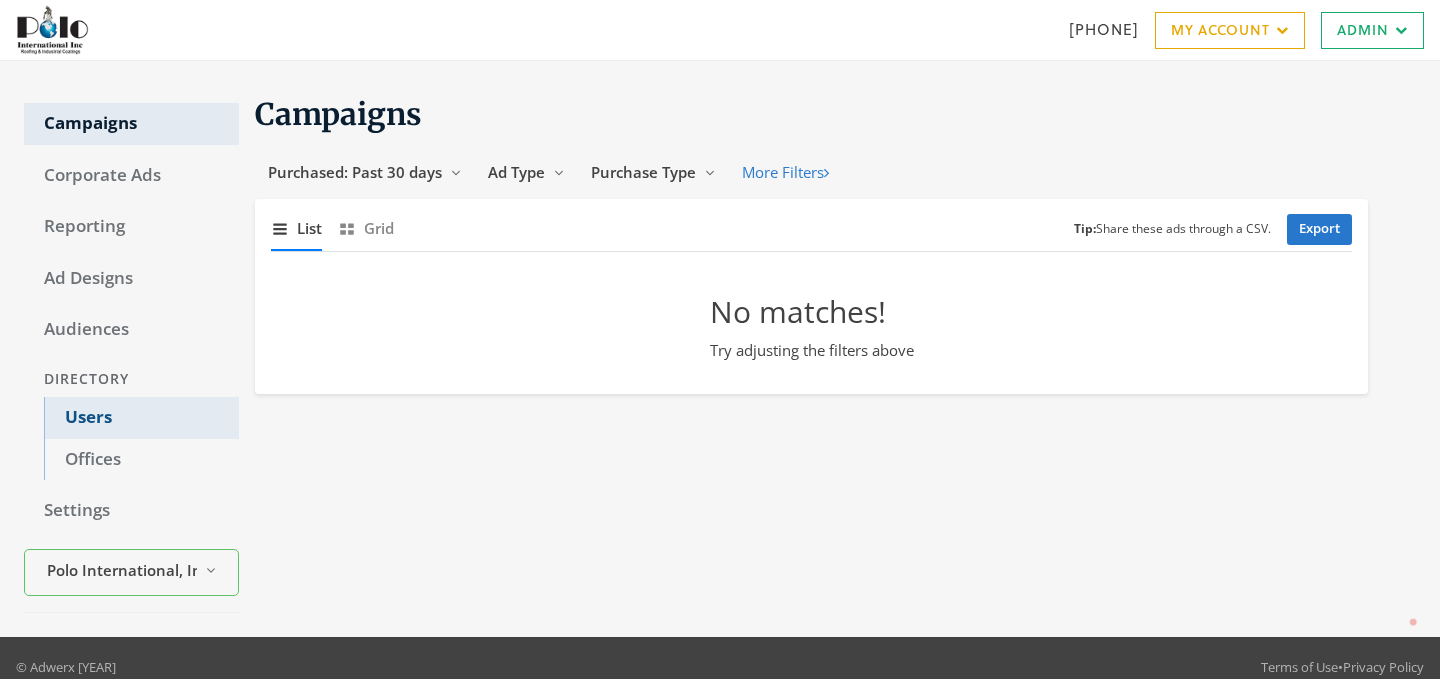 click on "Users" at bounding box center [141, 418] 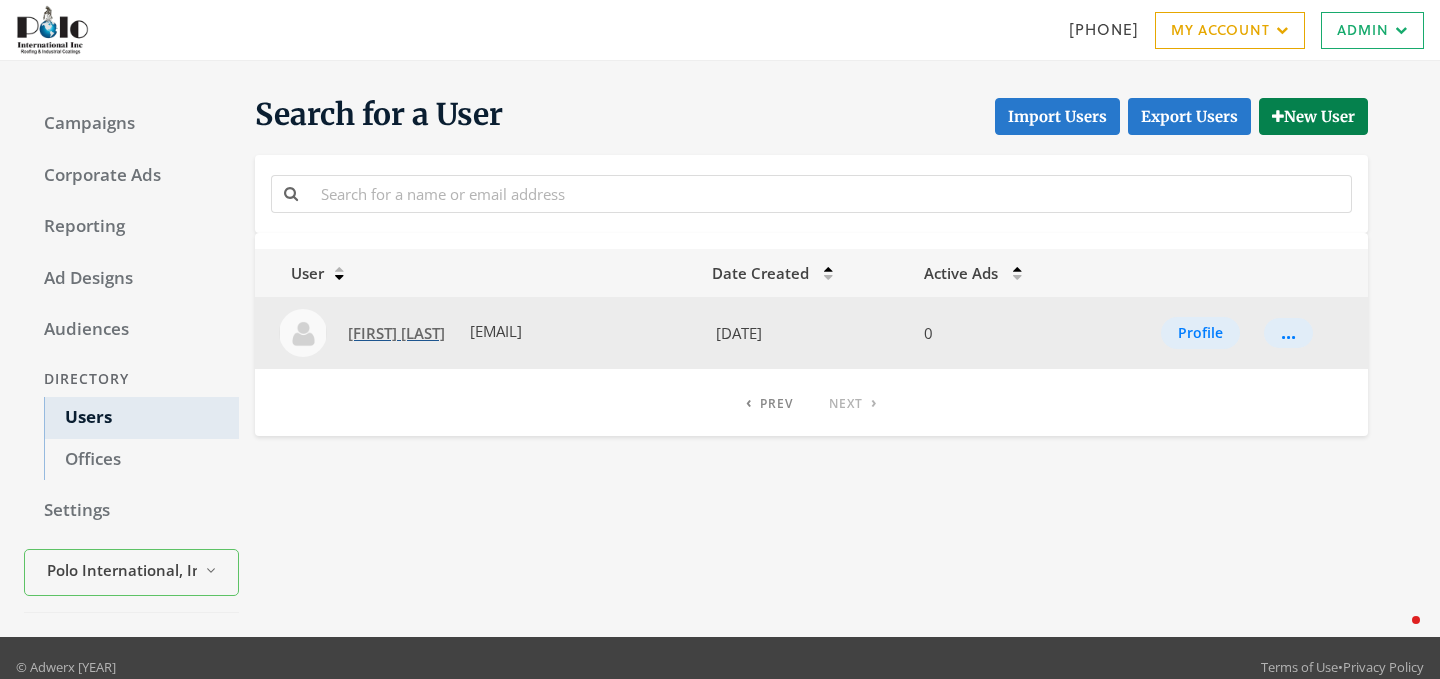 click on "[FIRST] [LAST]" at bounding box center (396, 333) 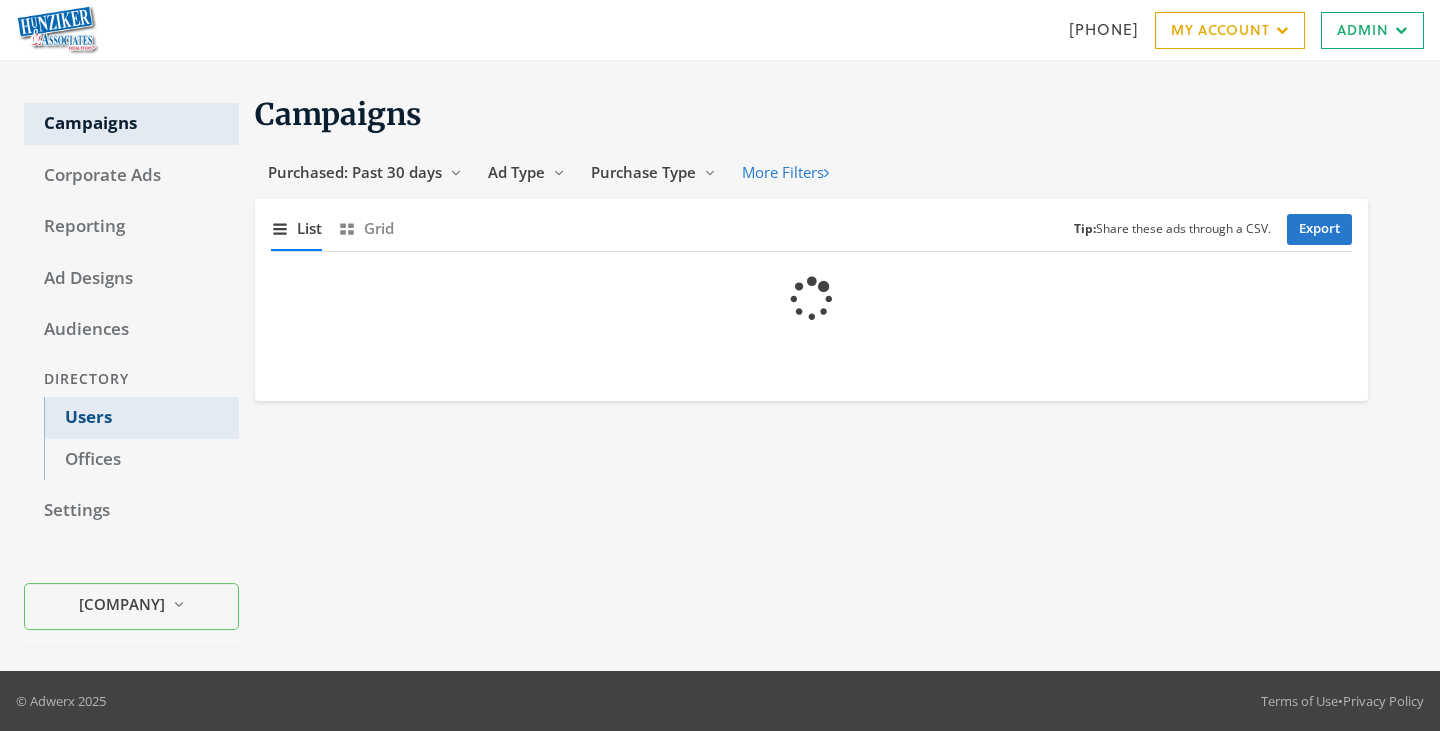 scroll, scrollTop: 0, scrollLeft: 0, axis: both 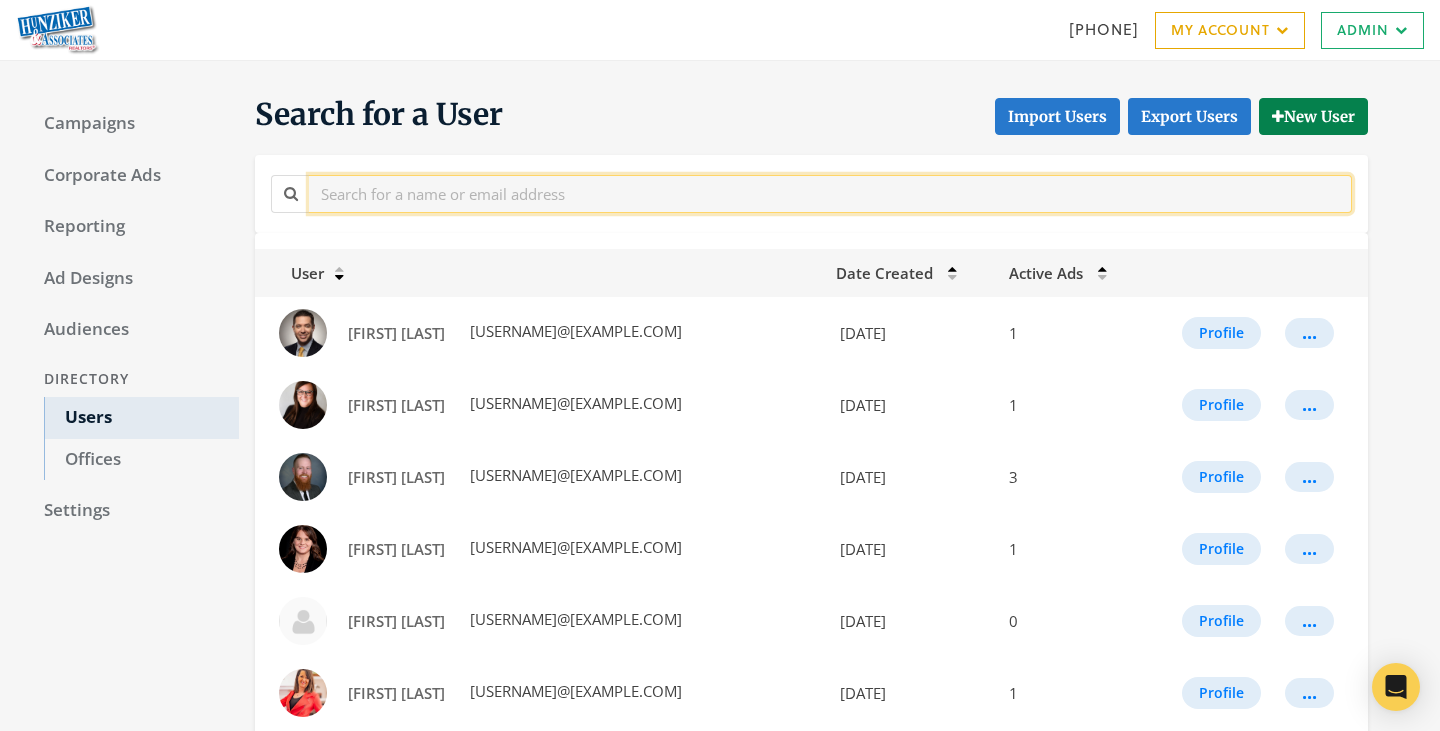 click at bounding box center (830, 193) 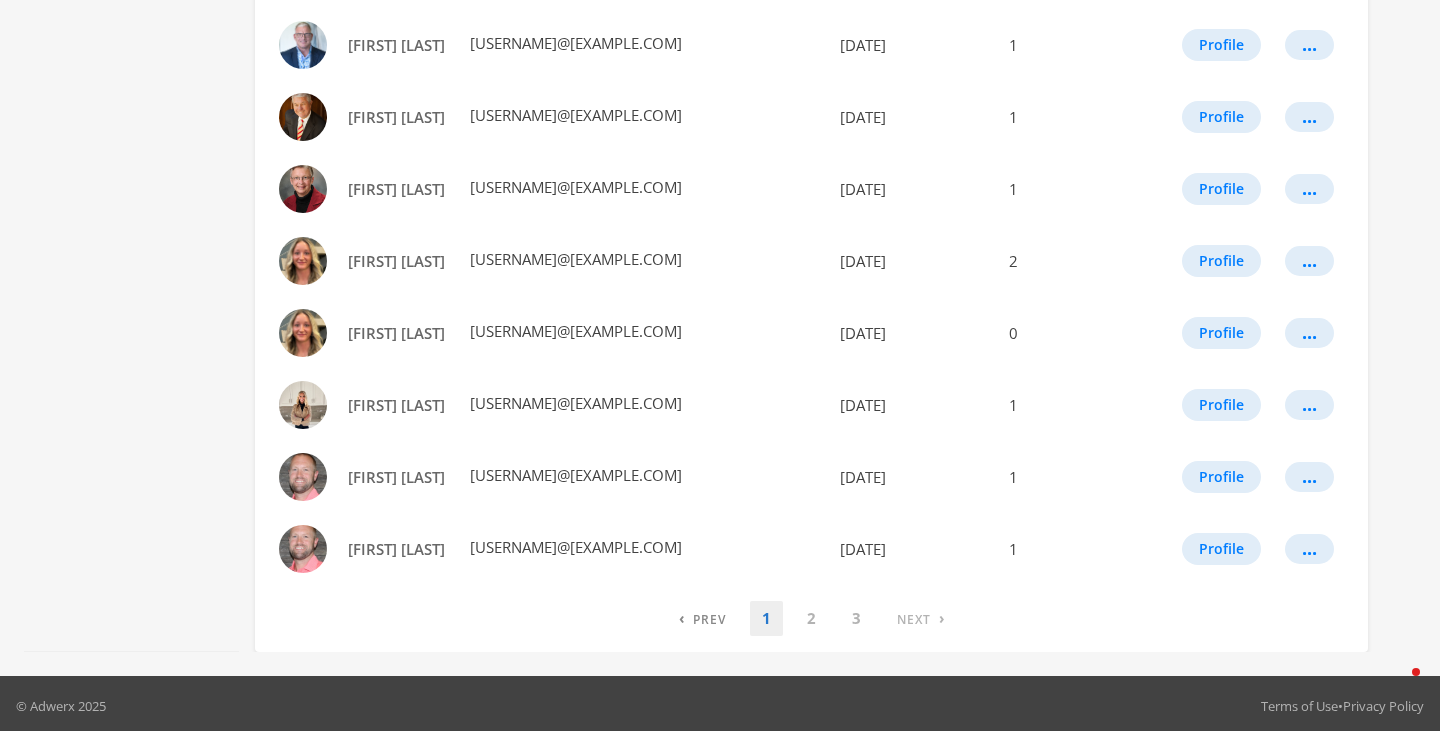 scroll, scrollTop: 1157, scrollLeft: 0, axis: vertical 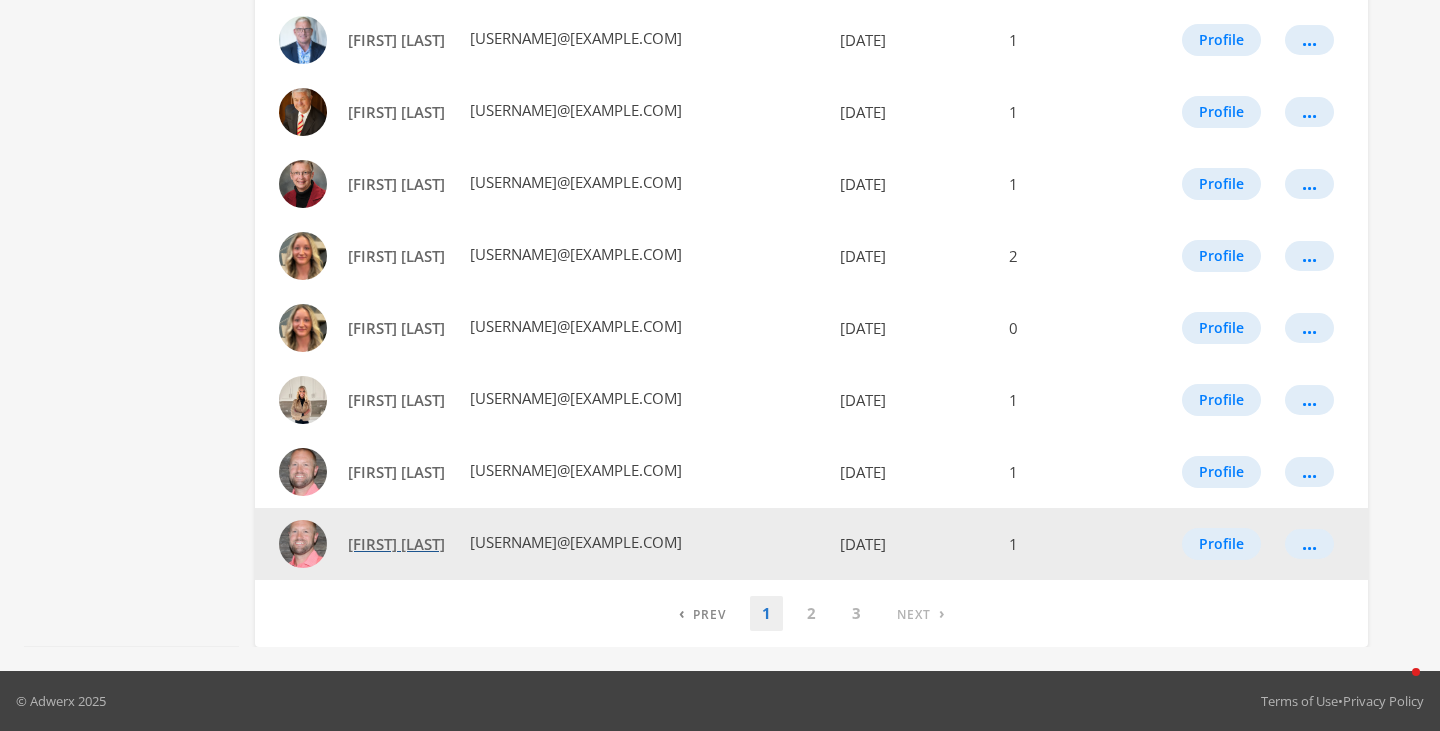 click on "[FIRST] [LAST]" at bounding box center [396, 544] 